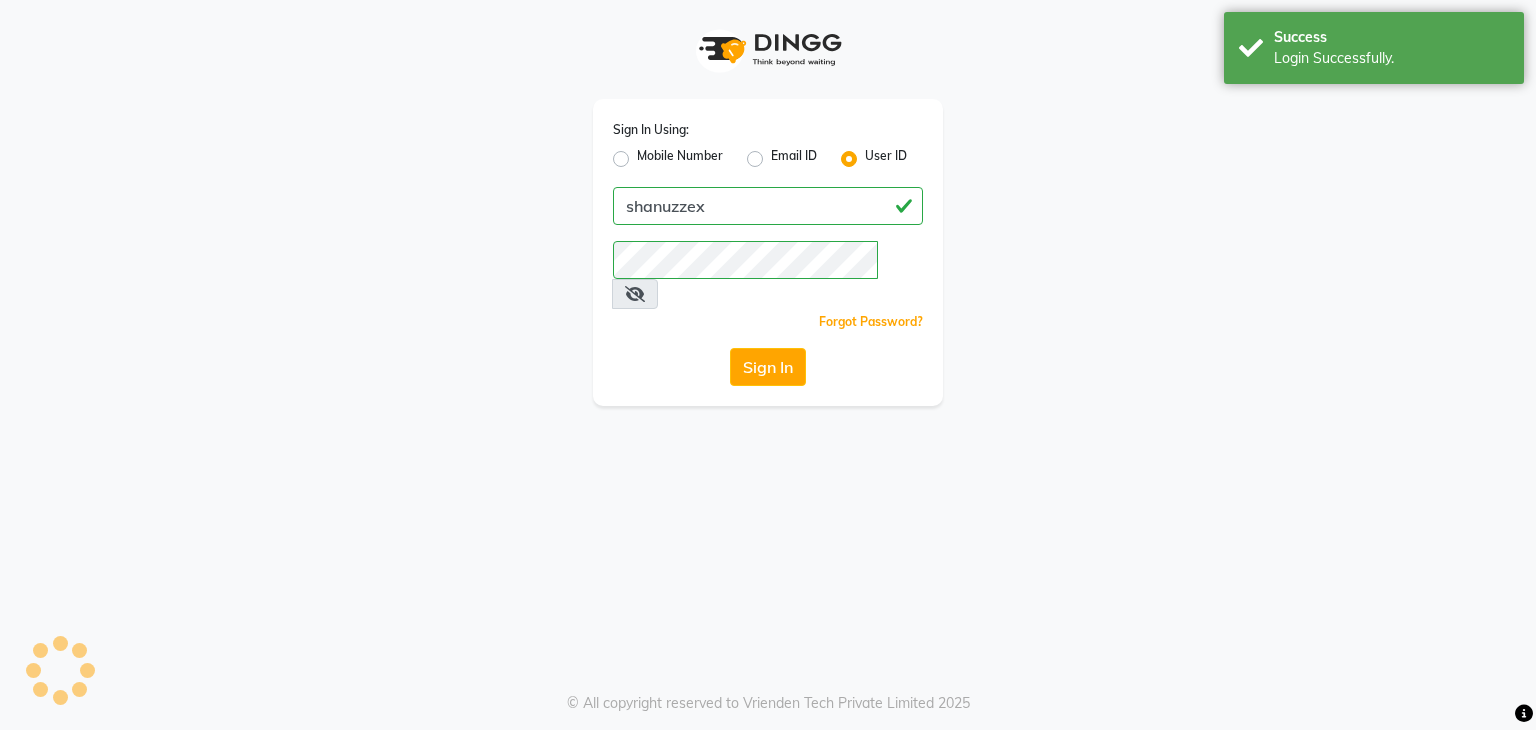 scroll, scrollTop: 0, scrollLeft: 0, axis: both 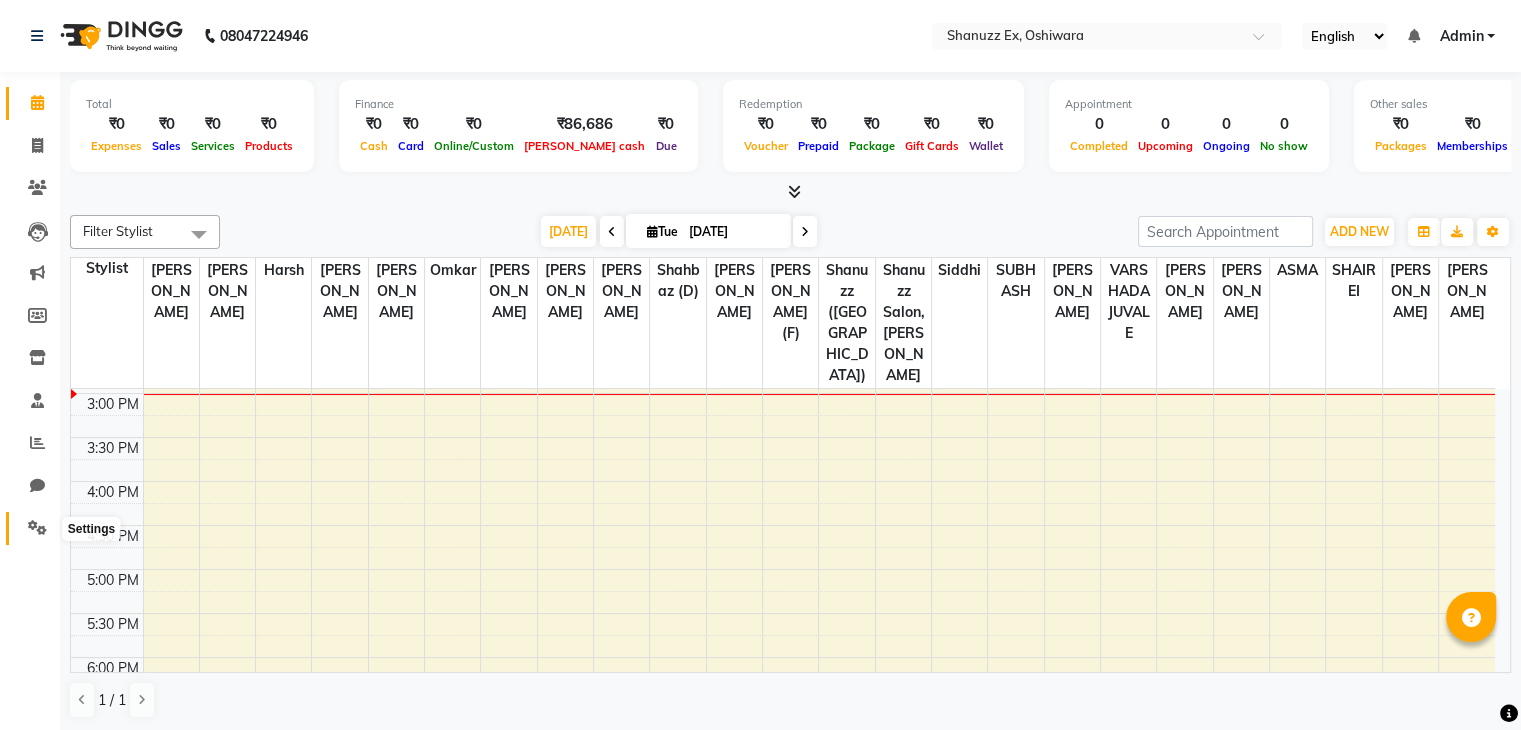 click 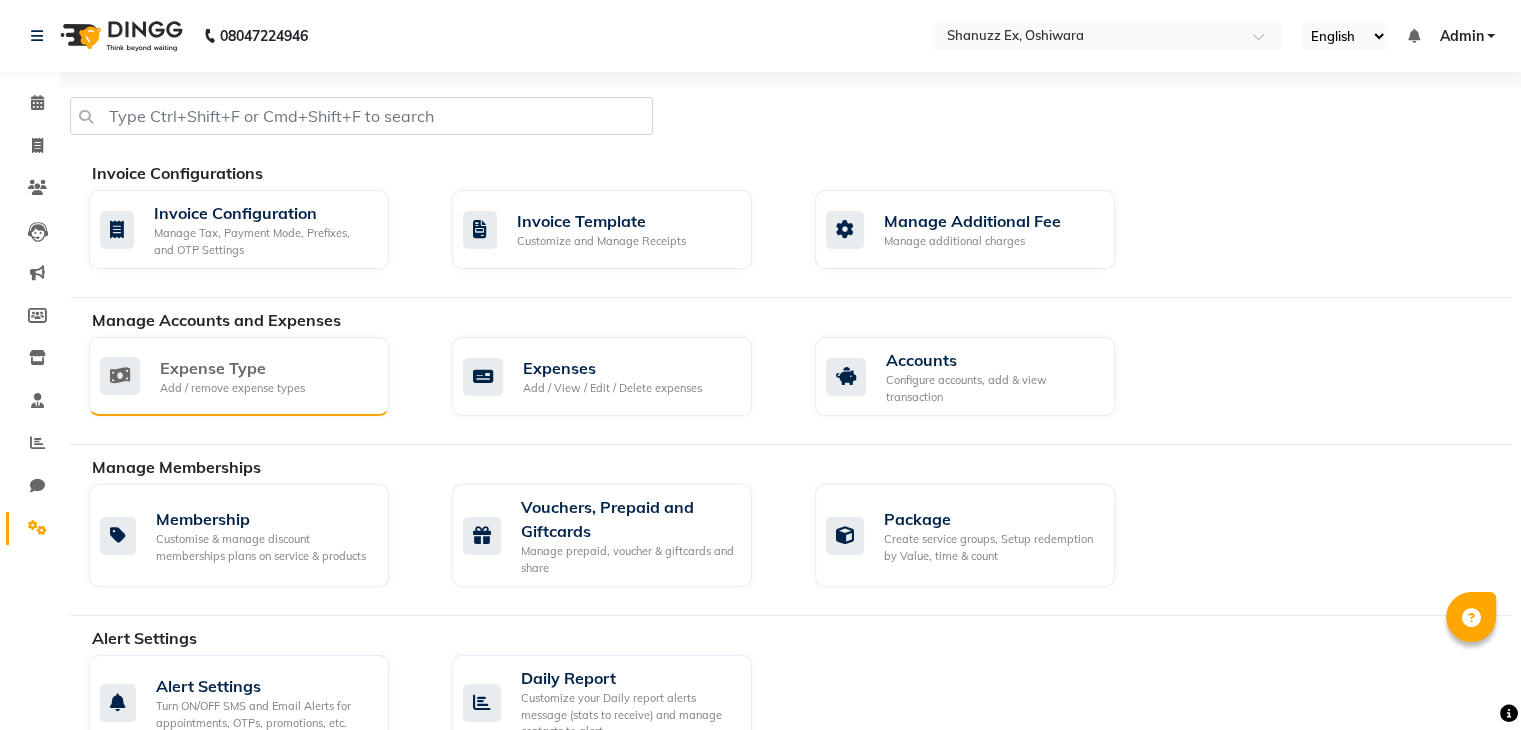 click on "Expense Type Add / remove expense types" 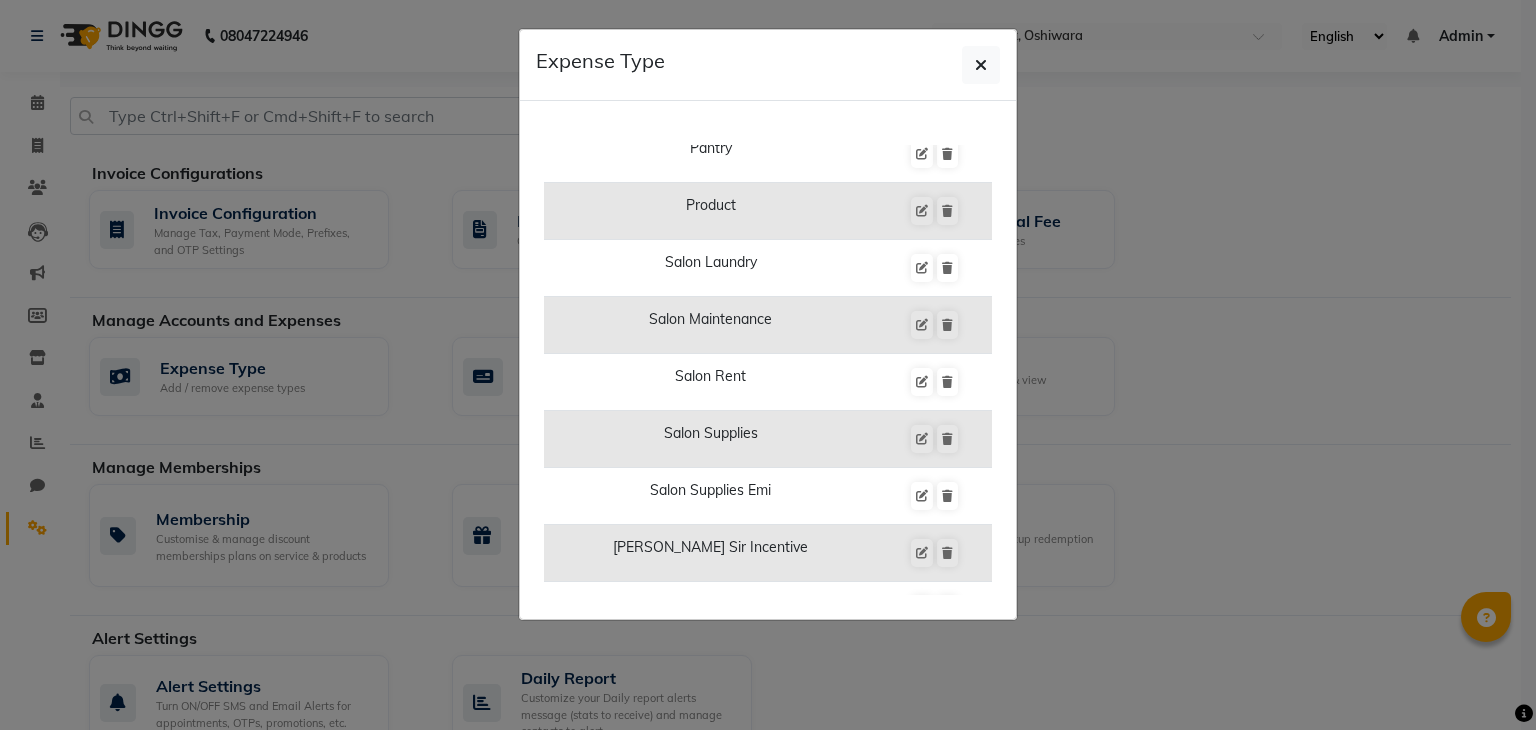 scroll, scrollTop: 410, scrollLeft: 0, axis: vertical 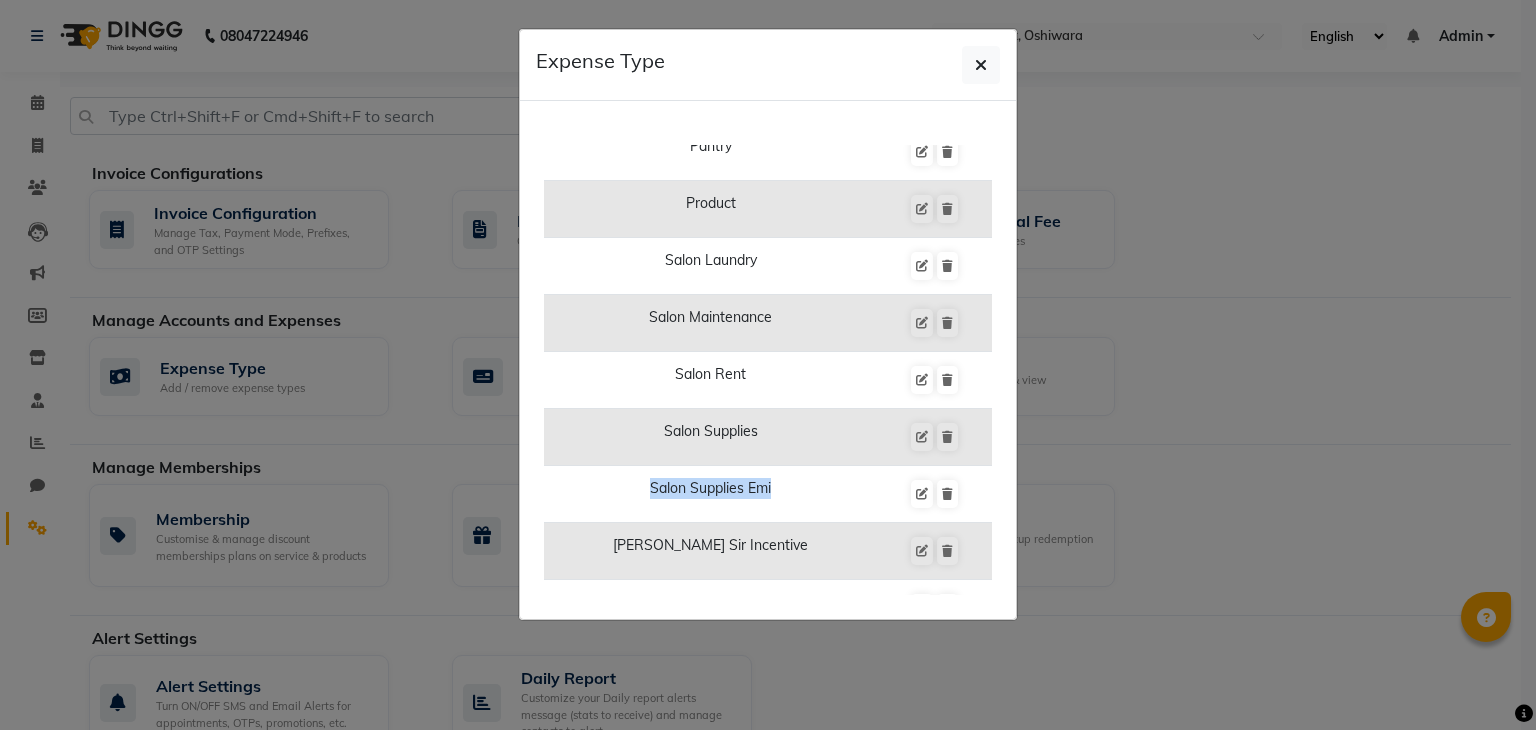 drag, startPoint x: 641, startPoint y: 485, endPoint x: 777, endPoint y: 473, distance: 136.52838 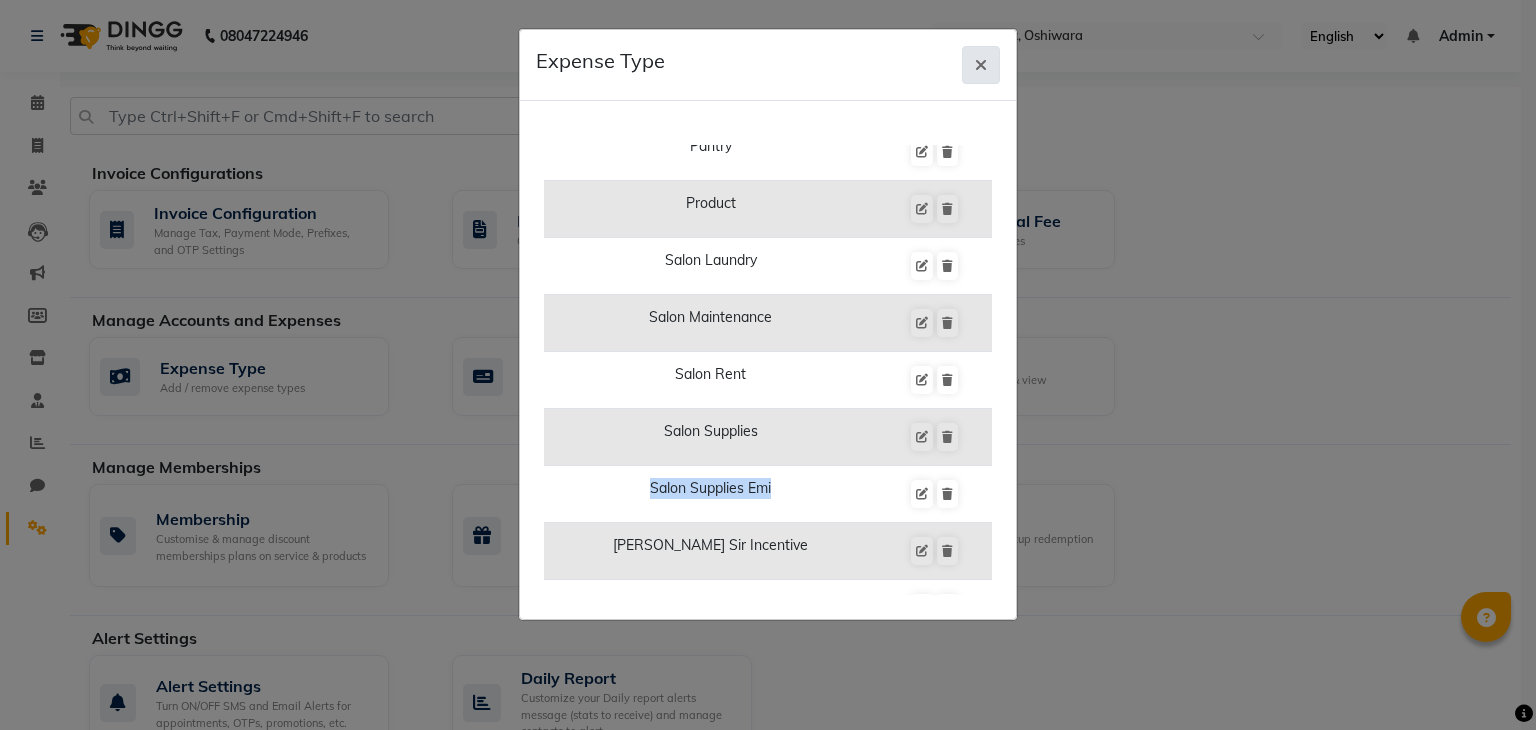 click 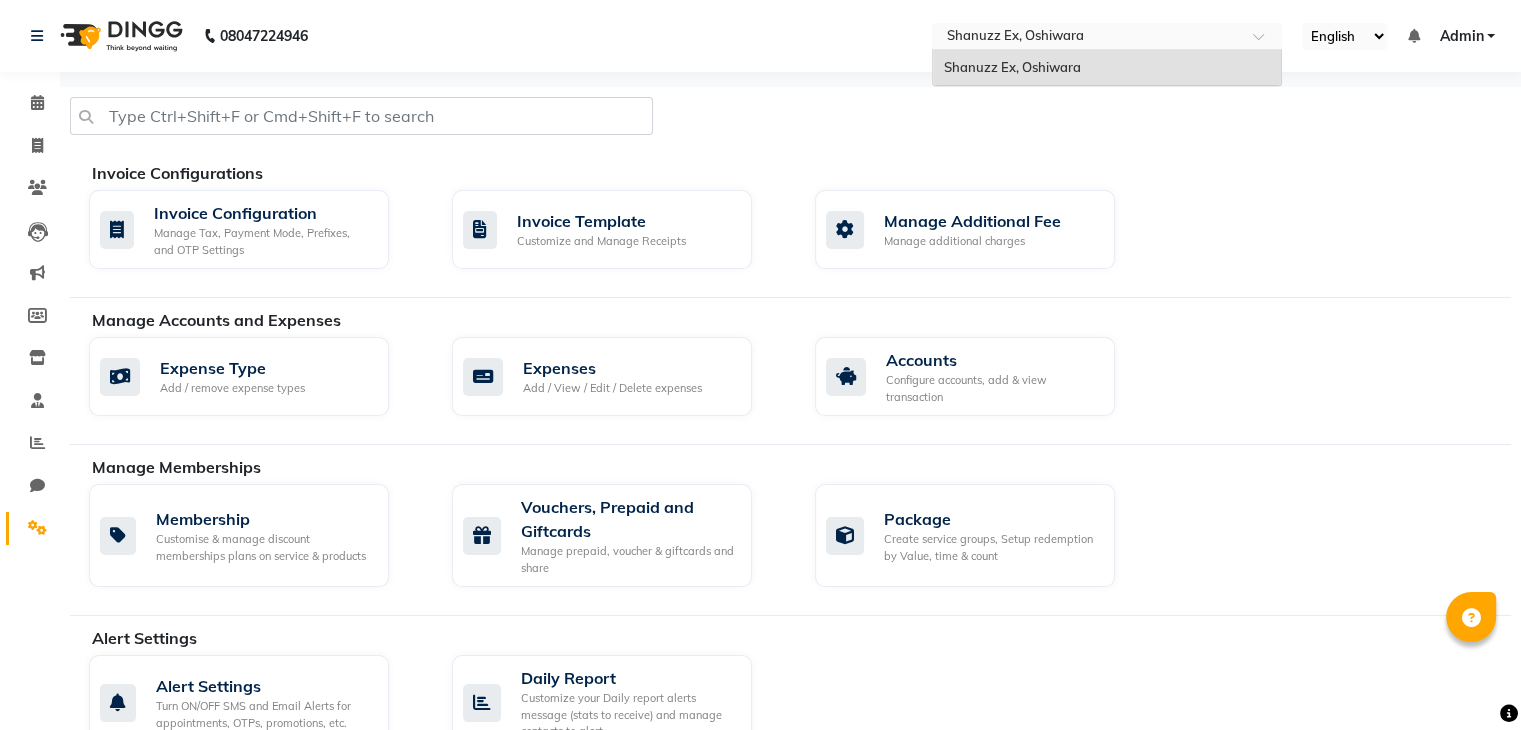 click at bounding box center (1265, 42) 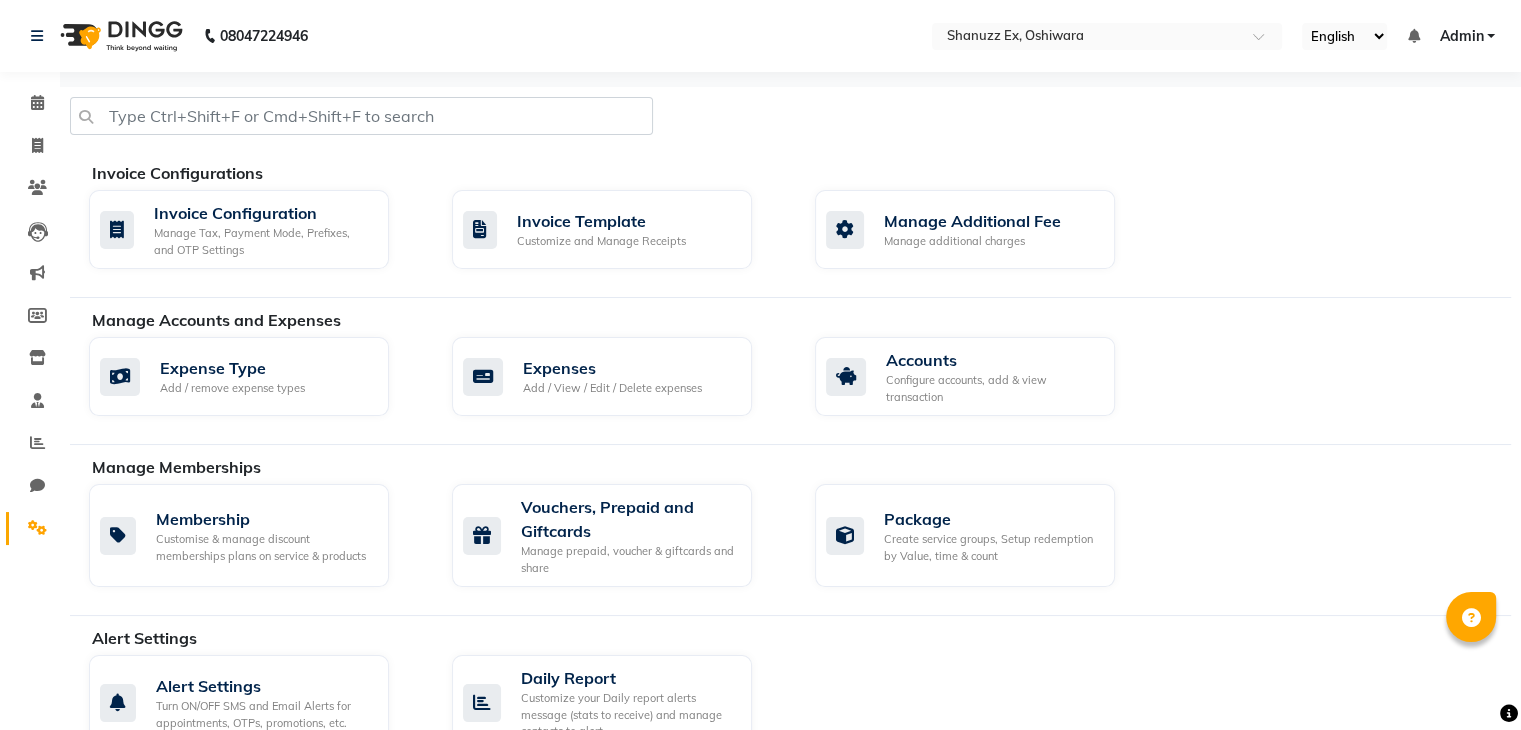 click on "Admin" at bounding box center (1461, 36) 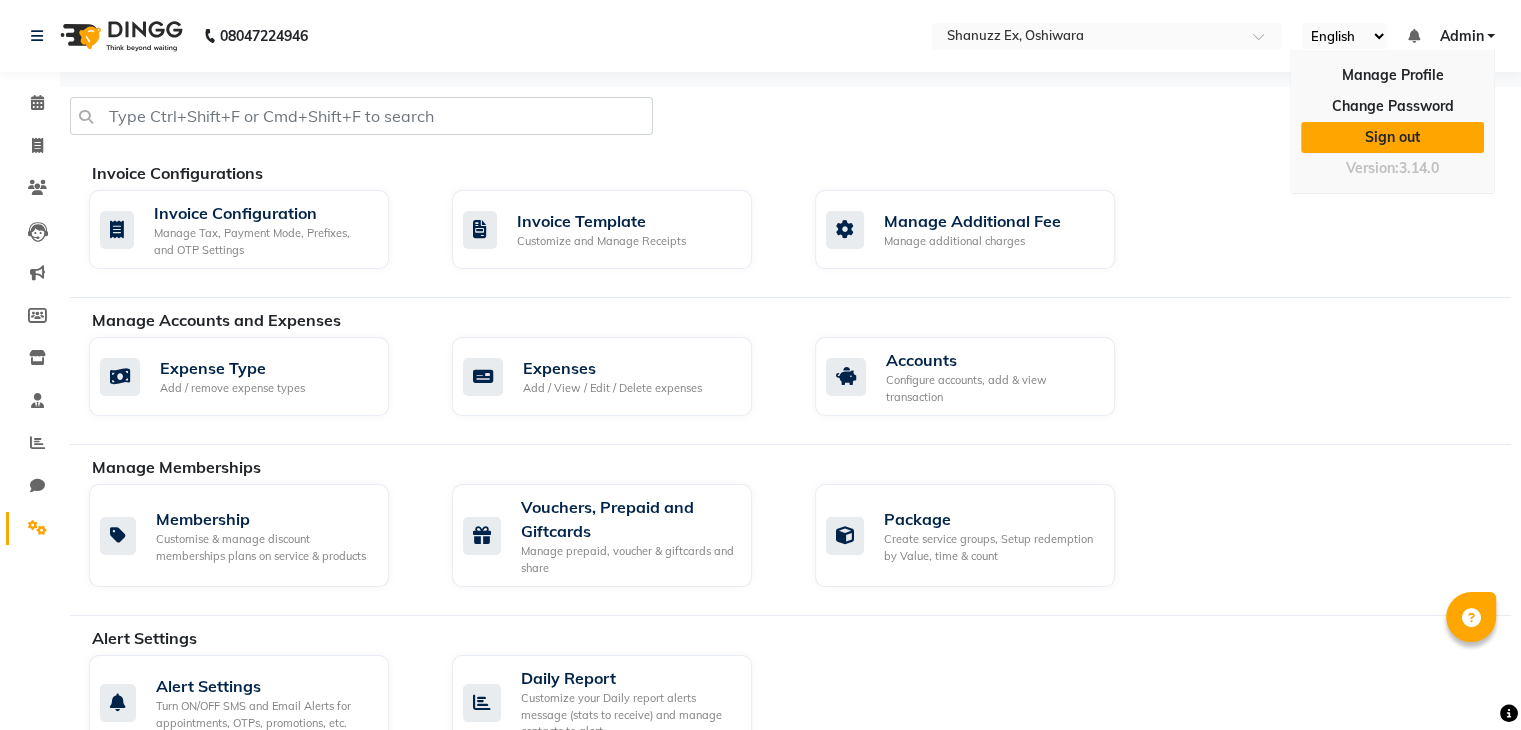 click on "Sign out" at bounding box center (1392, 137) 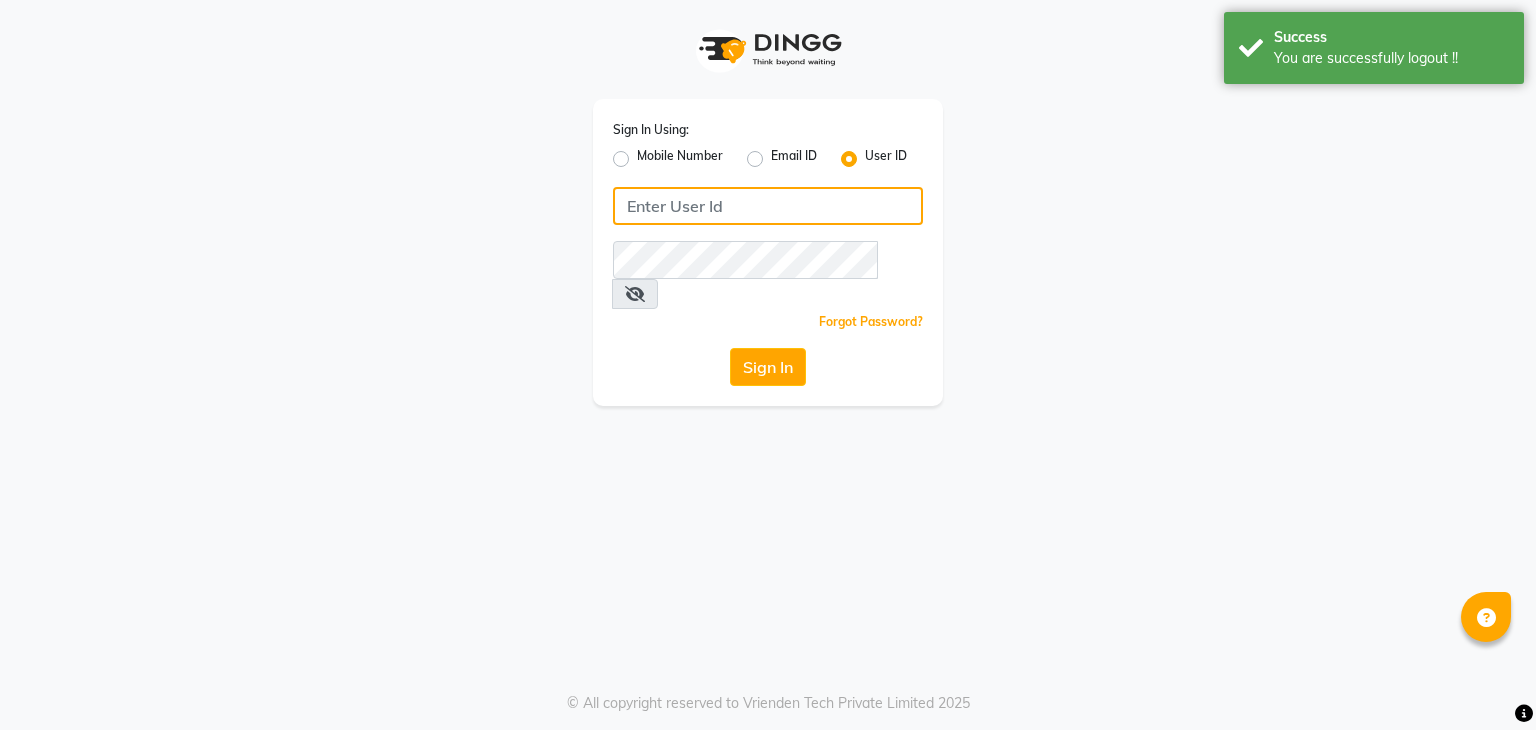 click 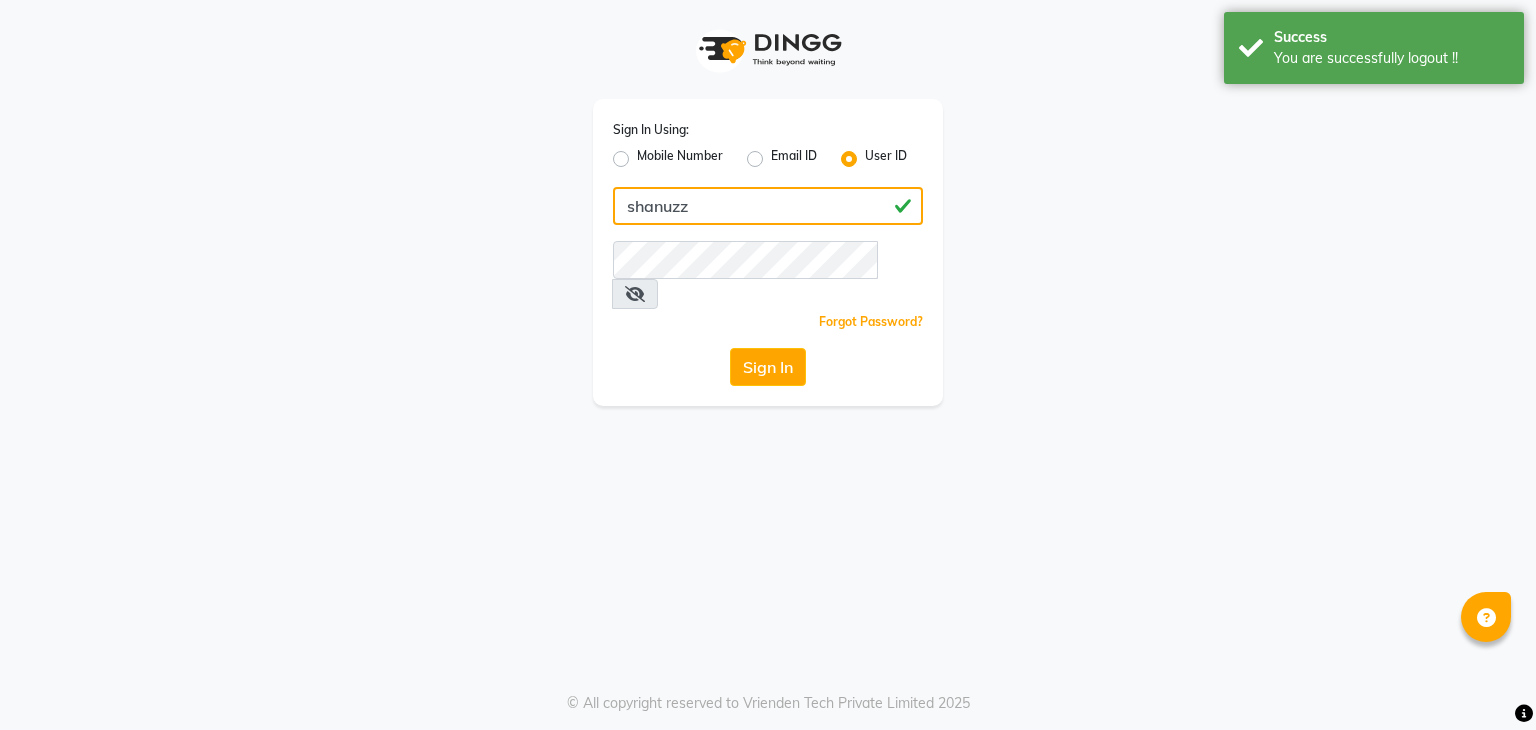 type on "shanuzz" 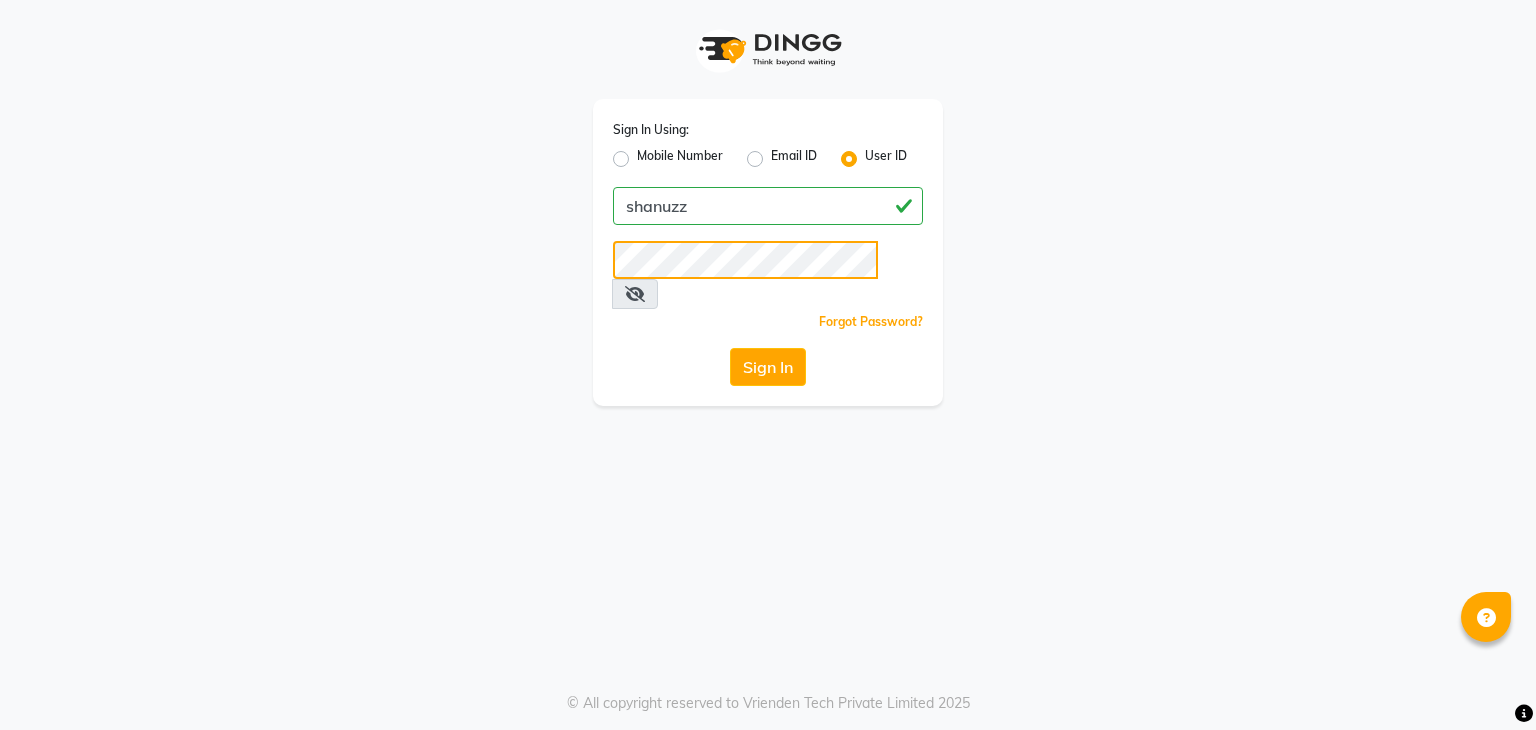 click on "Sign In" 